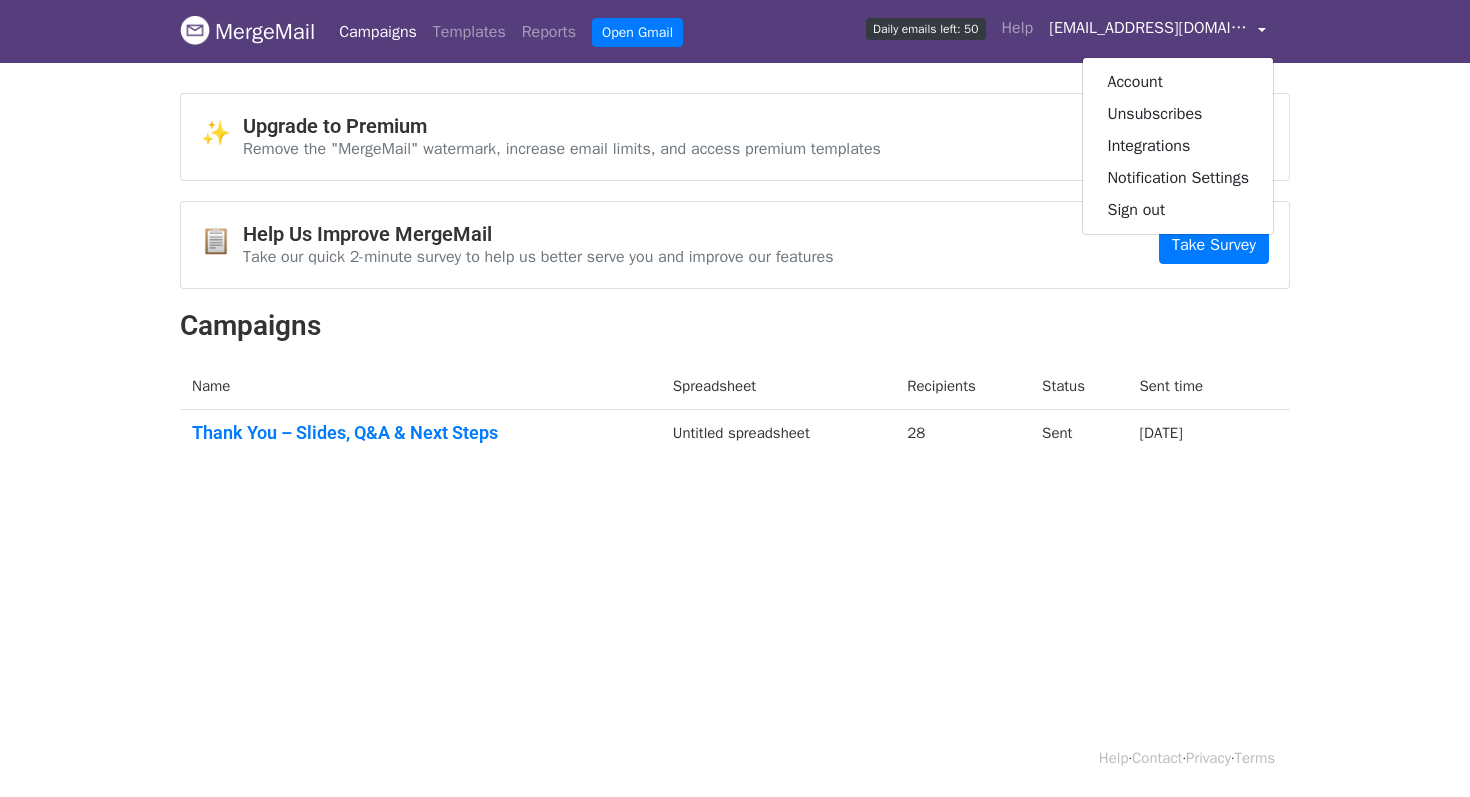 scroll, scrollTop: 0, scrollLeft: 0, axis: both 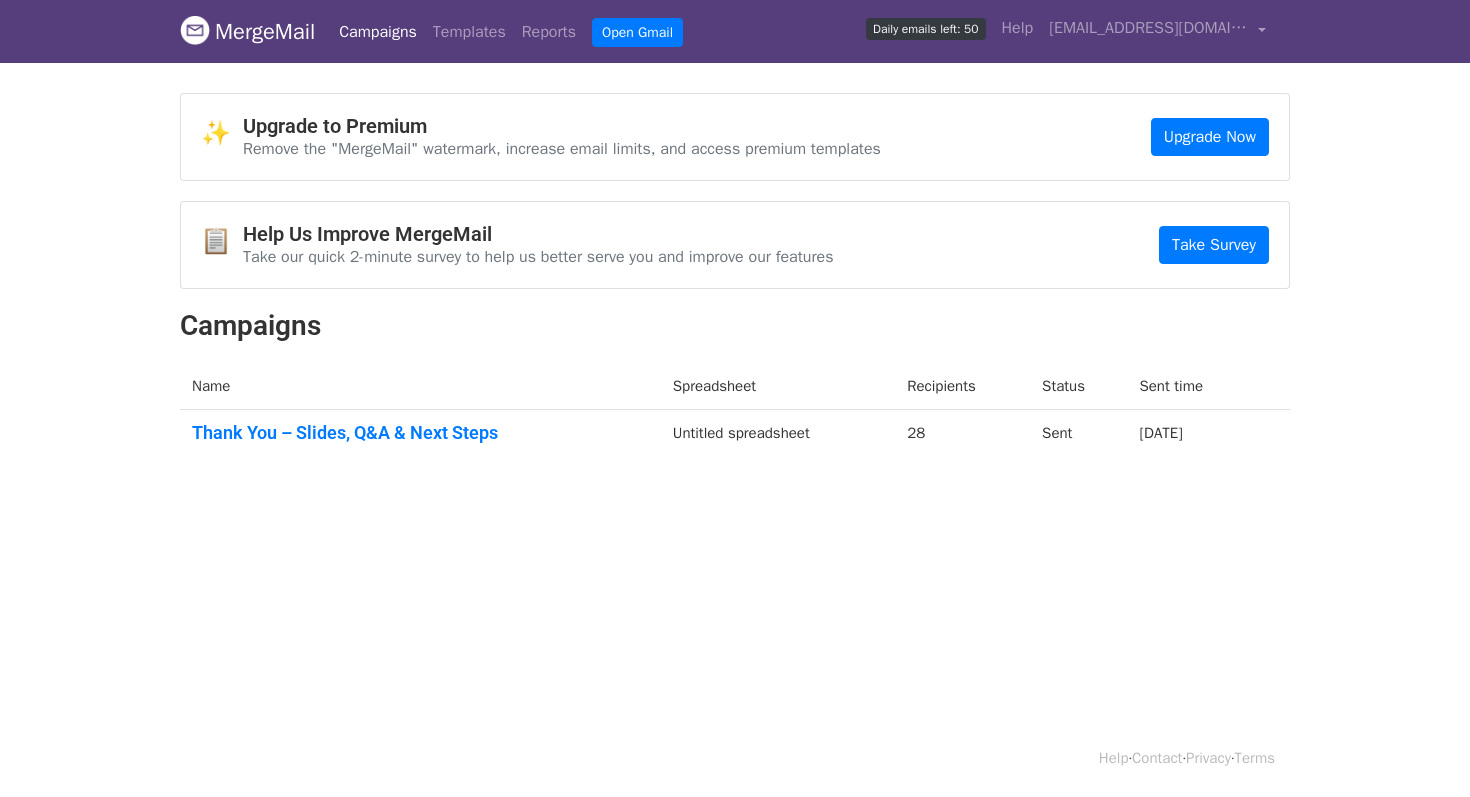 click on "Campaigns" at bounding box center [735, 326] 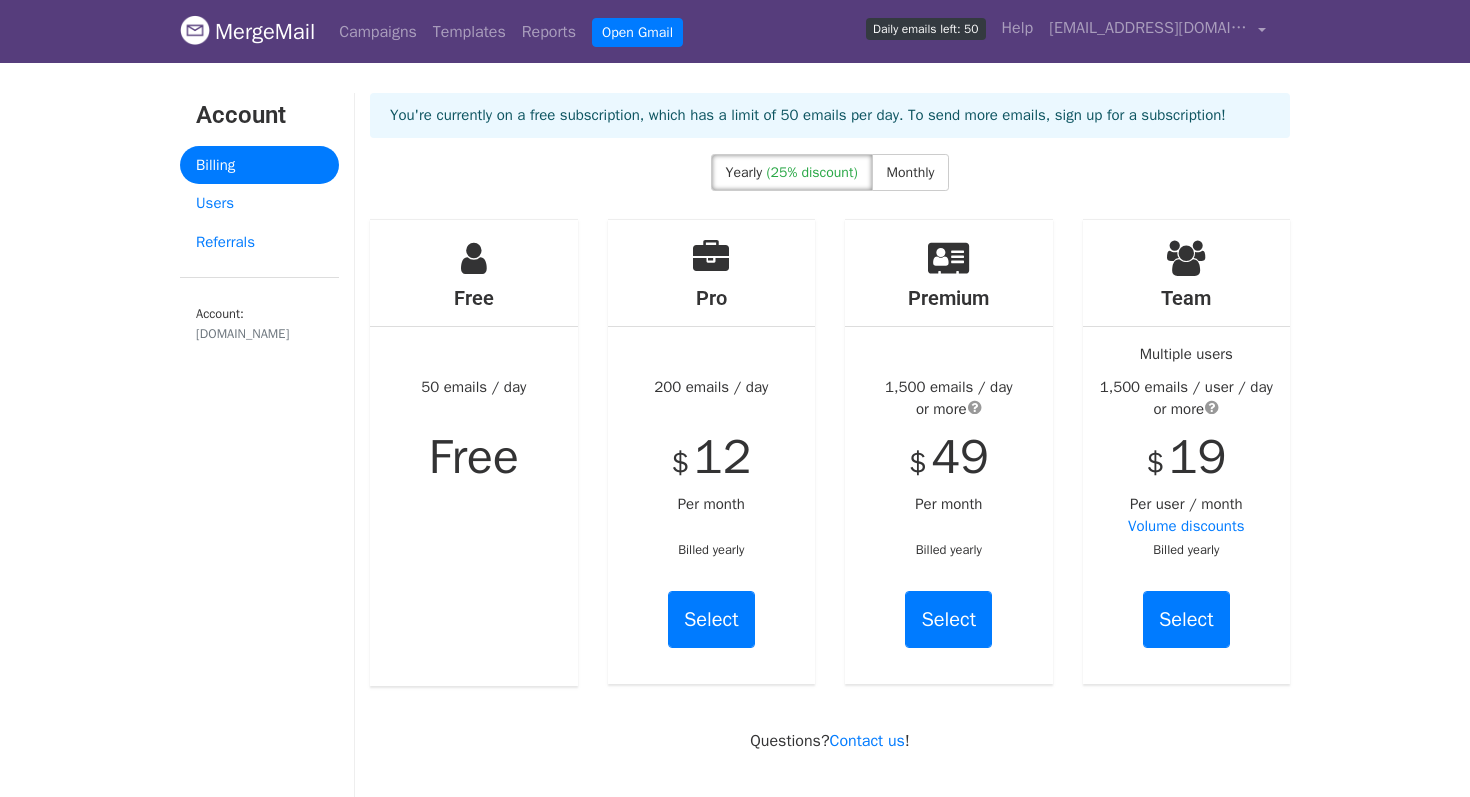 scroll, scrollTop: 0, scrollLeft: 0, axis: both 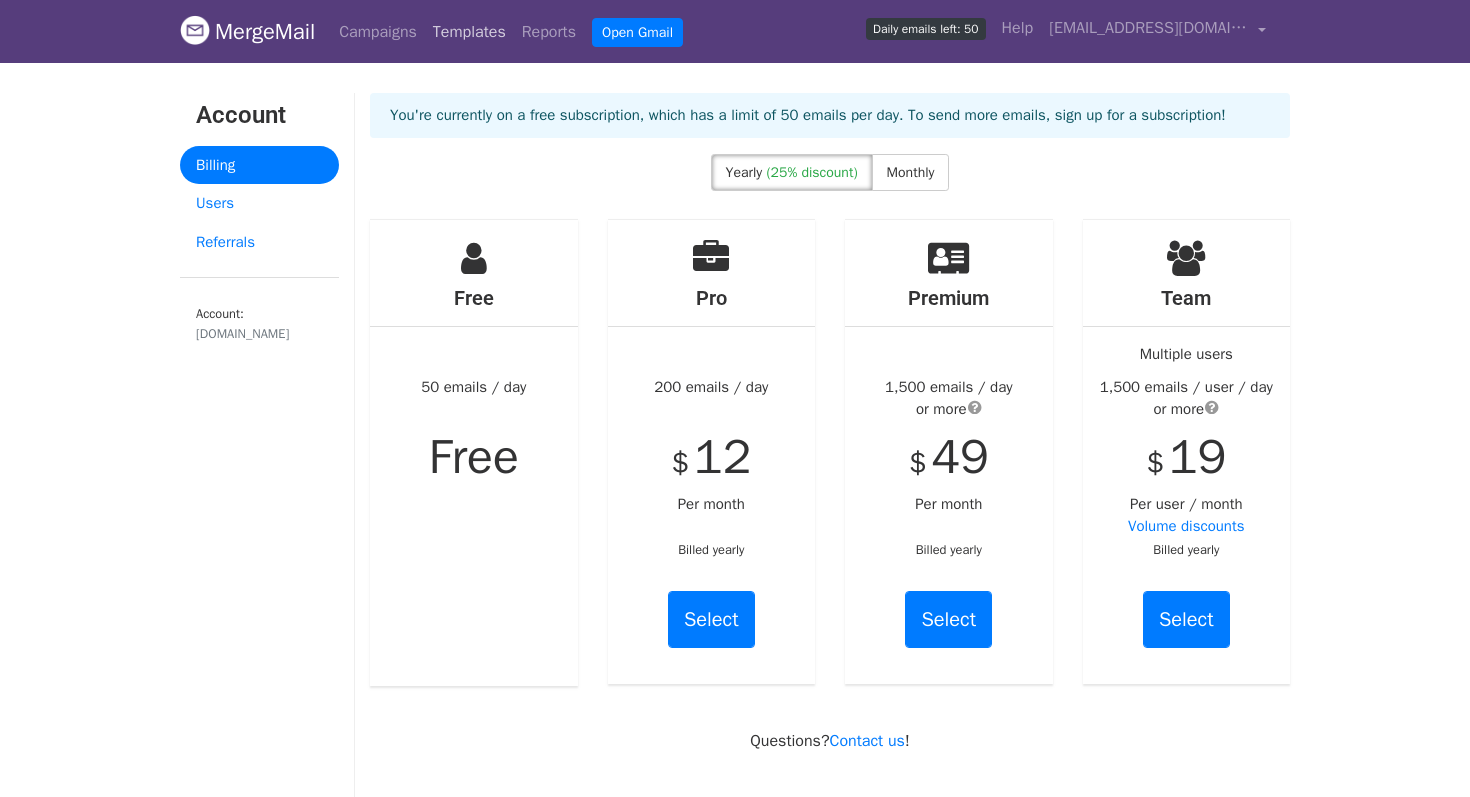 click on "Templates" at bounding box center [469, 32] 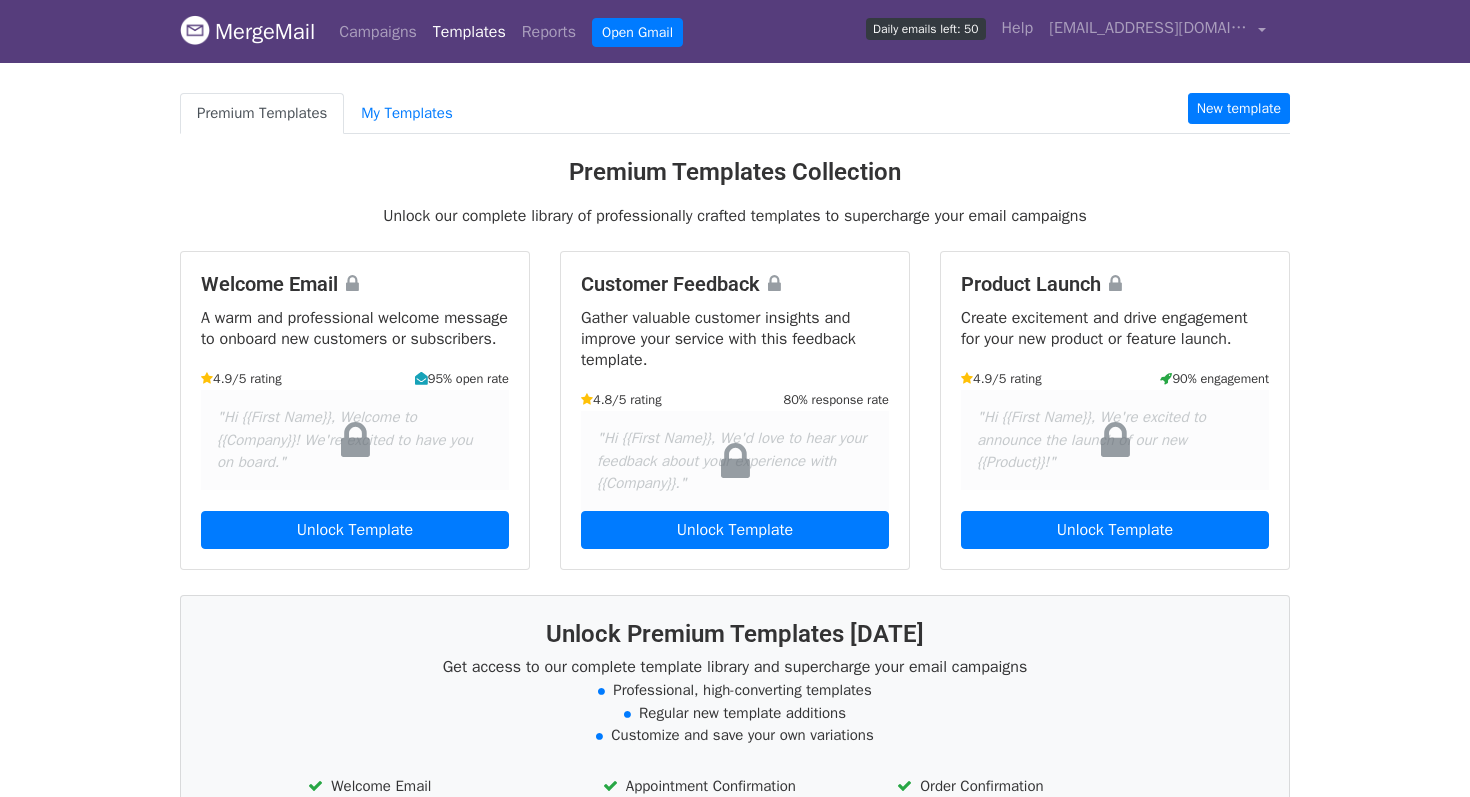 scroll, scrollTop: 0, scrollLeft: 0, axis: both 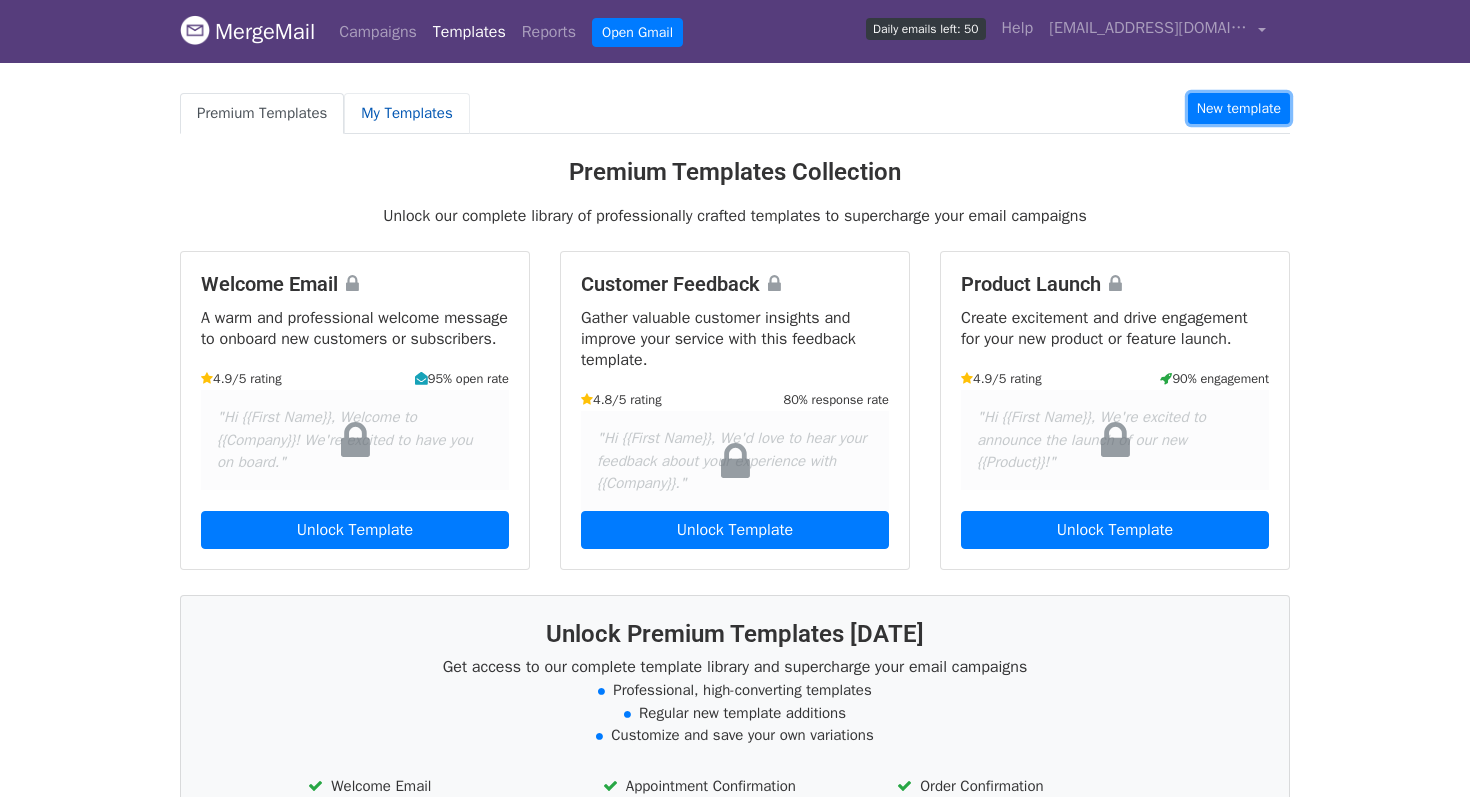 click on "New template" at bounding box center (1239, 108) 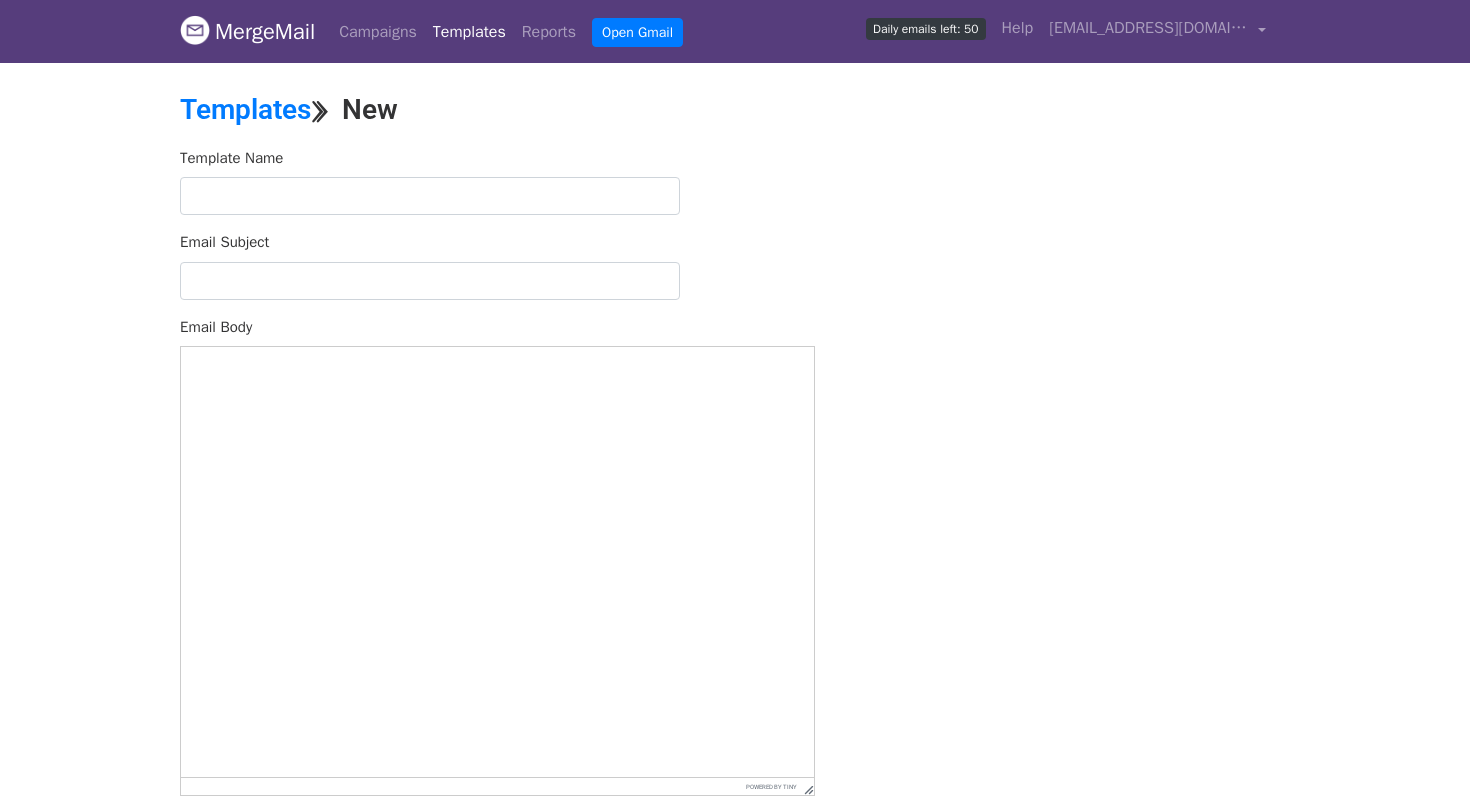 scroll, scrollTop: 0, scrollLeft: 0, axis: both 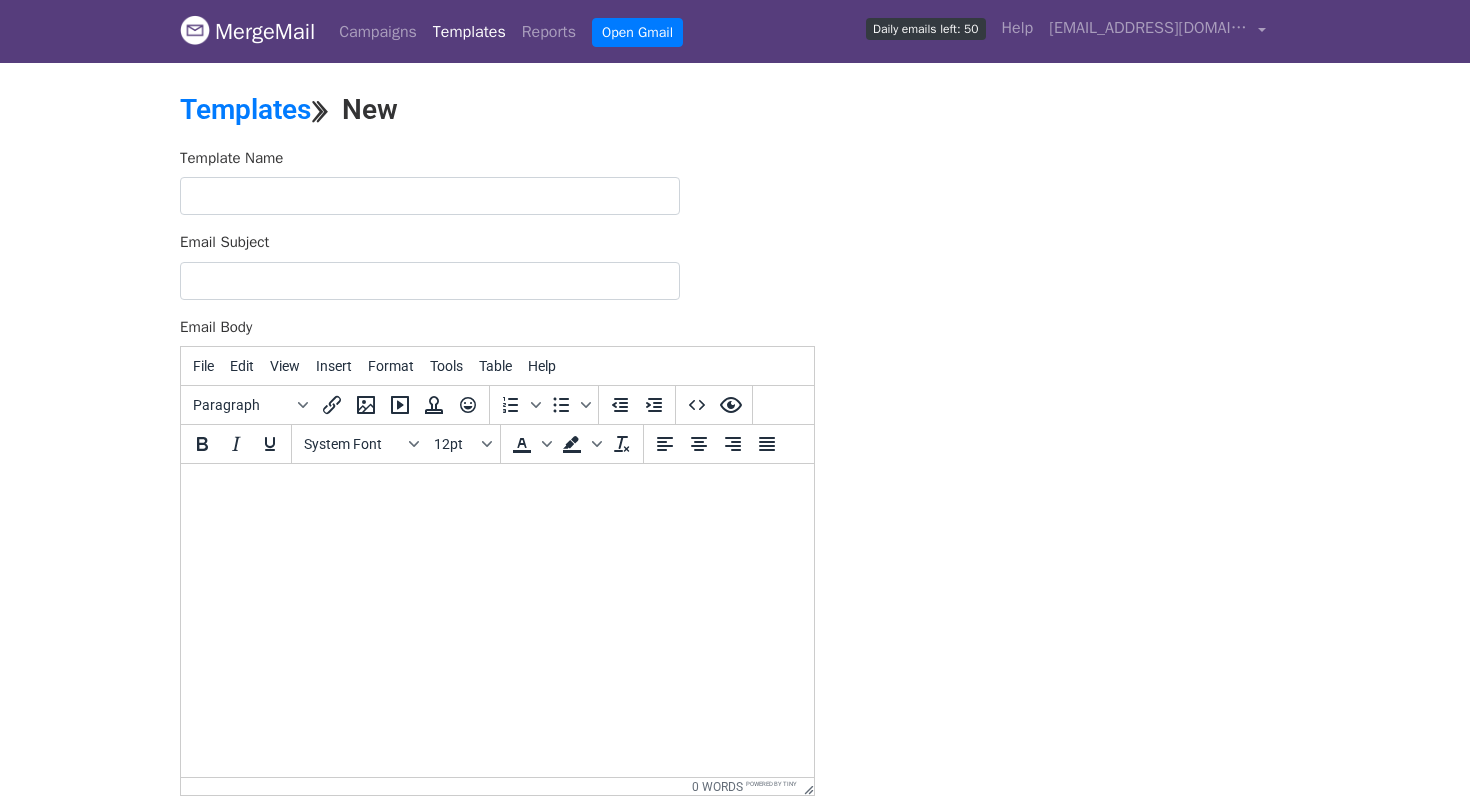 click at bounding box center (497, 491) 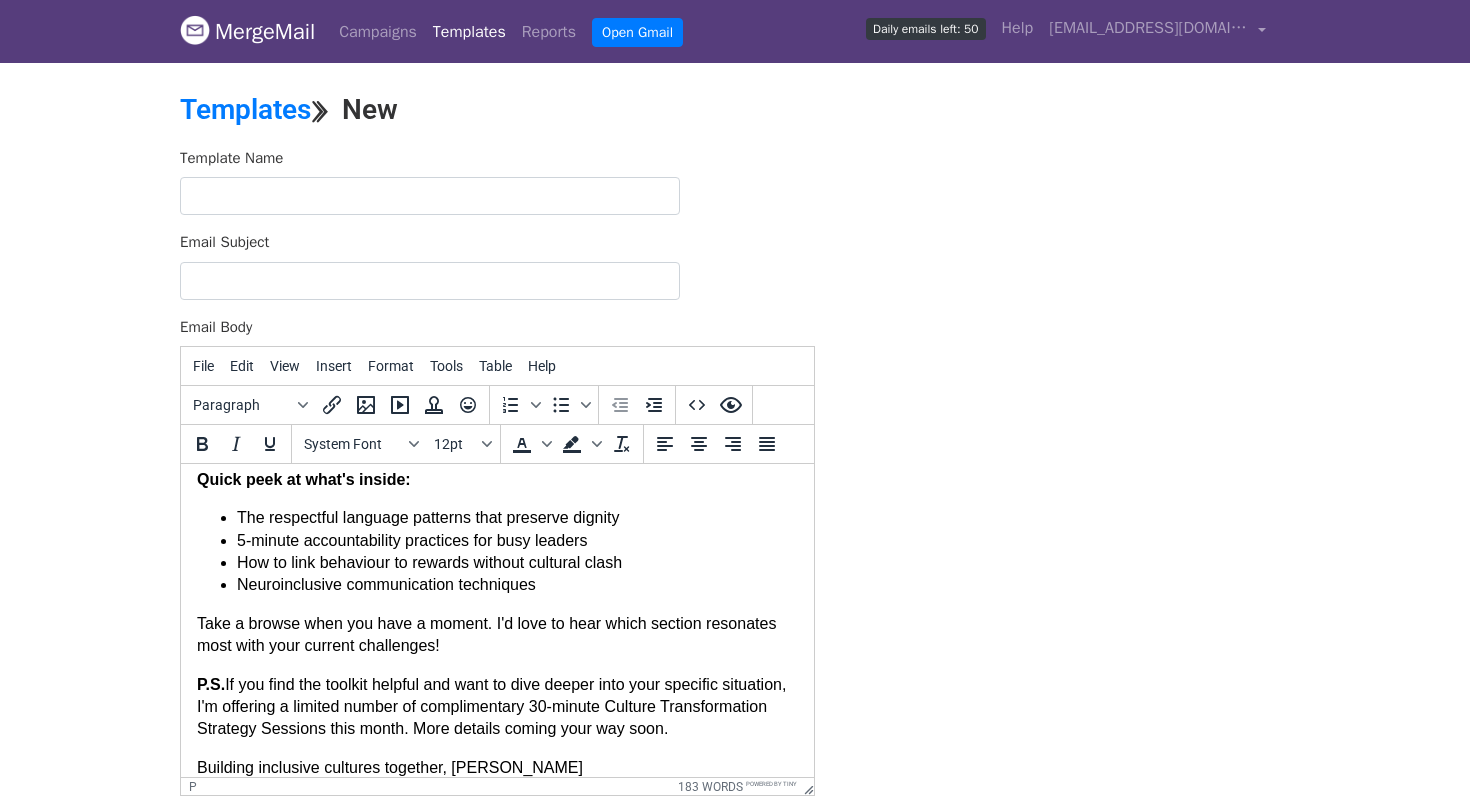 click on "Building inclusive cultures together,
[PERSON_NAME]" at bounding box center [497, 768] 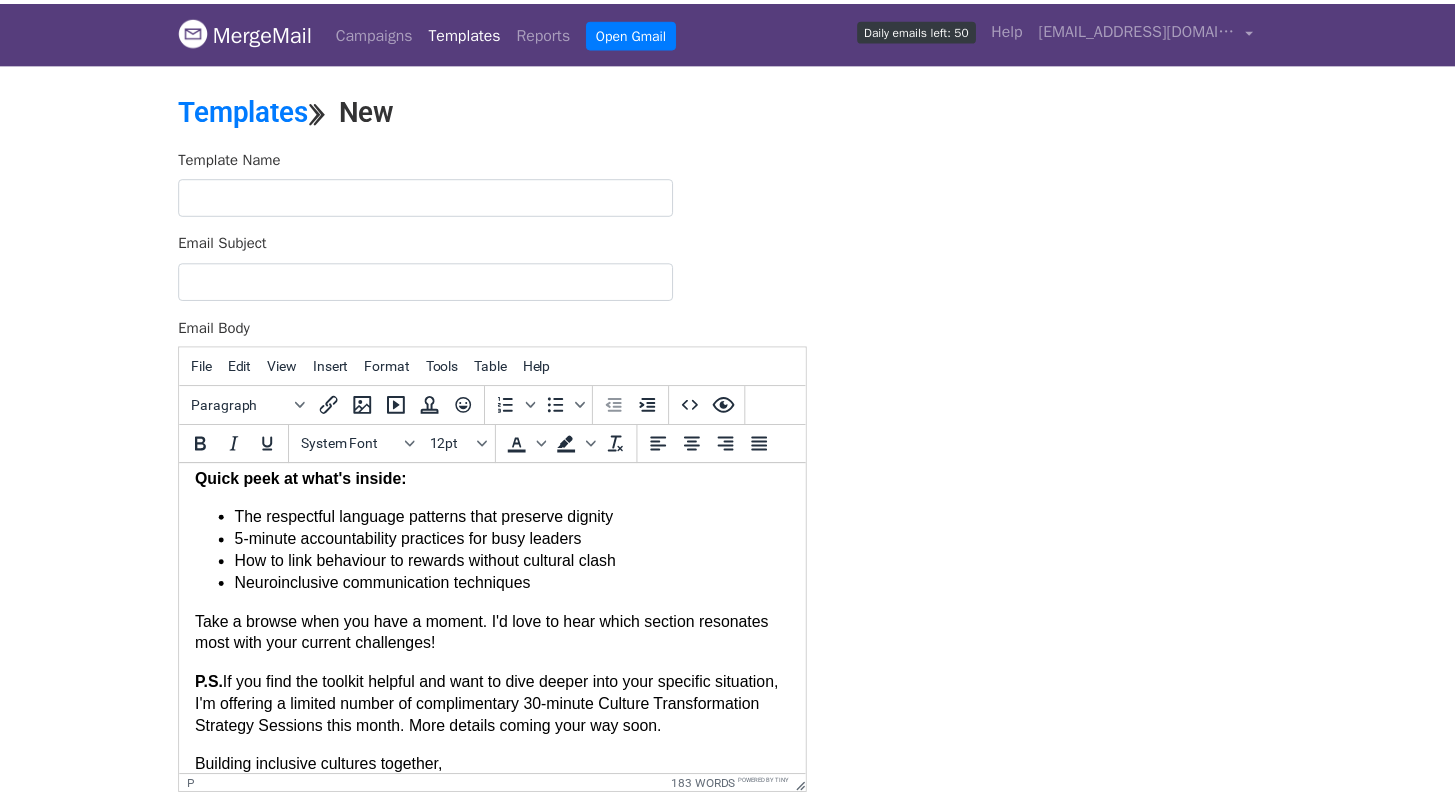 scroll, scrollTop: 354, scrollLeft: 0, axis: vertical 